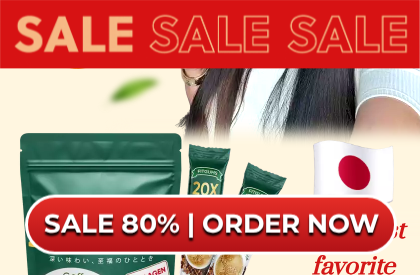 scroll, scrollTop: 553, scrollLeft: 0, axis: vertical 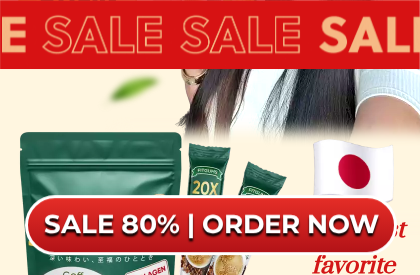 click on "SALE 80% | ORDER NOW" at bounding box center [211, 225] 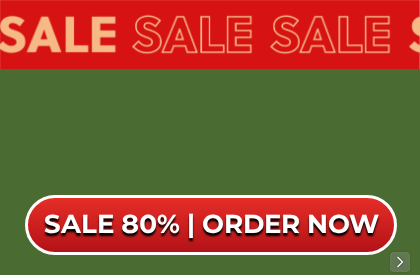 scroll, scrollTop: 11713, scrollLeft: 0, axis: vertical 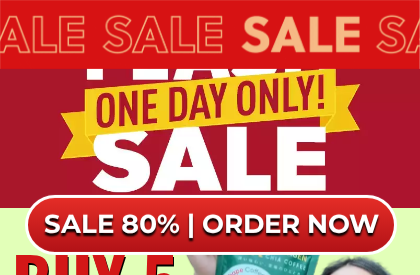 click on "SALE 80% | ORDER NOW" at bounding box center (211, 225) 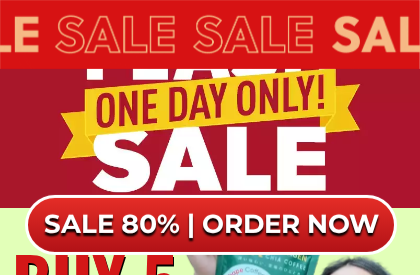 scroll, scrollTop: 11714, scrollLeft: 0, axis: vertical 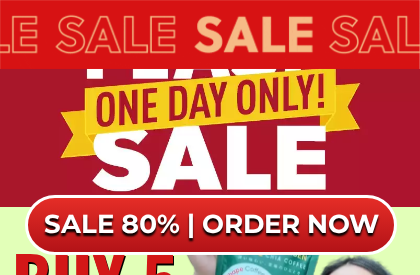 click on "SALE 80% | ORDER NOW" at bounding box center (211, 225) 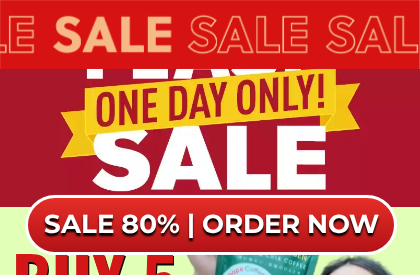 click on "SALE 80% | ORDER NOW" at bounding box center [211, 225] 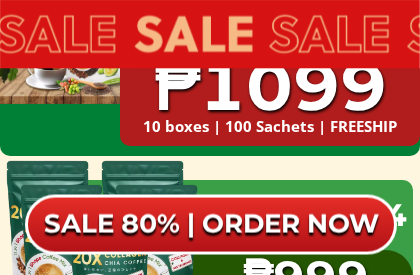 scroll, scrollTop: 12429, scrollLeft: 0, axis: vertical 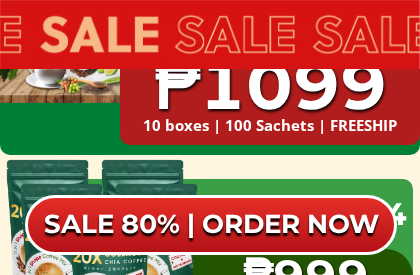 click at bounding box center (211, 225) 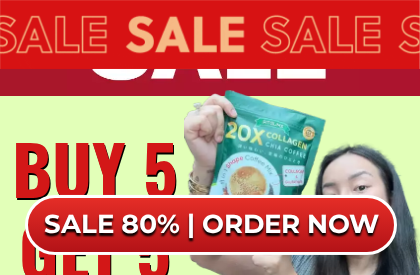 scroll, scrollTop: 11714, scrollLeft: 0, axis: vertical 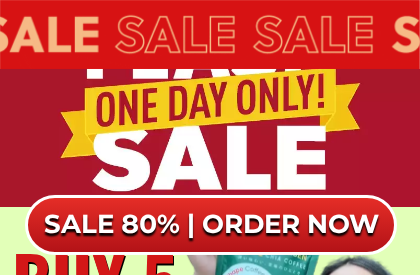 click on "SALE 80% | ORDER NOW" at bounding box center [211, 225] 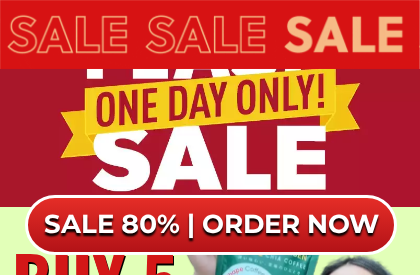 click on "SALE 80% | ORDER NOW" at bounding box center (211, 225) 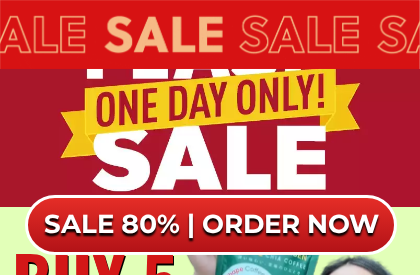 click at bounding box center [211, 225] 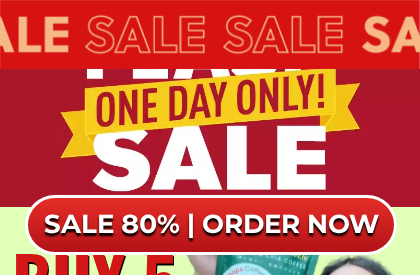 click on "SALE 80% | ORDER NOW" at bounding box center [211, 207] 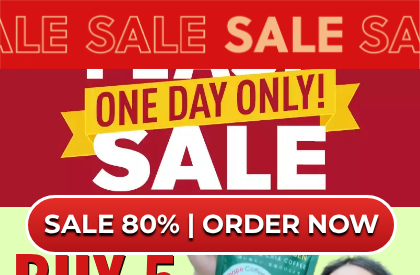 click on "SALE 80% | ORDER NOW" at bounding box center [211, 225] 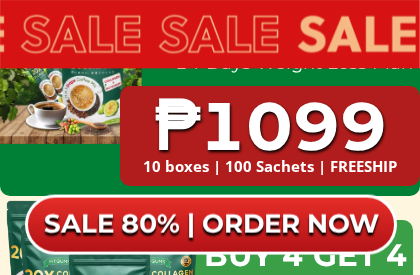 scroll, scrollTop: 12389, scrollLeft: 0, axis: vertical 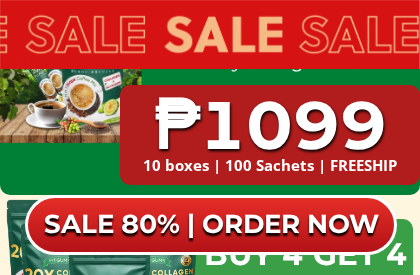 click on "₱1099" at bounding box center [270, 125] 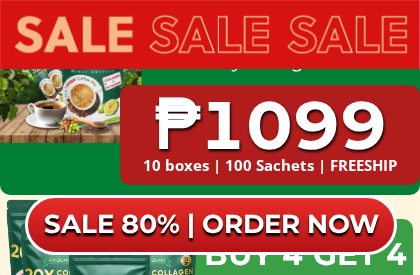 click on "₱1099" at bounding box center (270, 125) 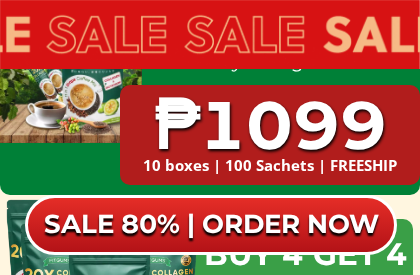 click on "10 boxes | 100 Sachets | FREESHIP" at bounding box center [270, 165] 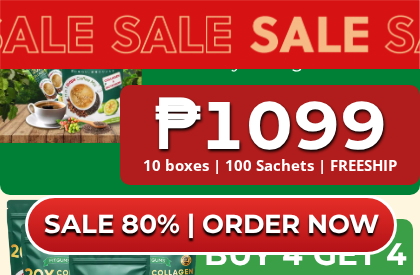 click on "₱1099" at bounding box center [270, 125] 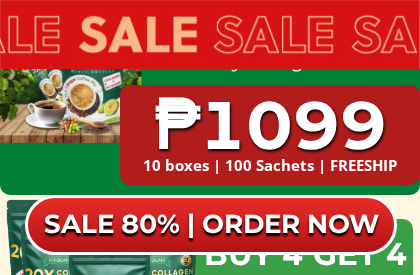 click at bounding box center (211, 225) 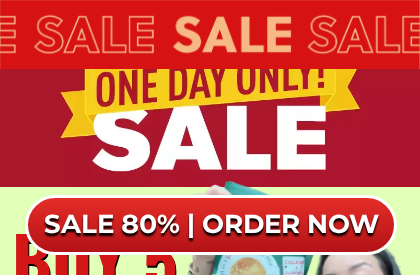 scroll, scrollTop: 11714, scrollLeft: 0, axis: vertical 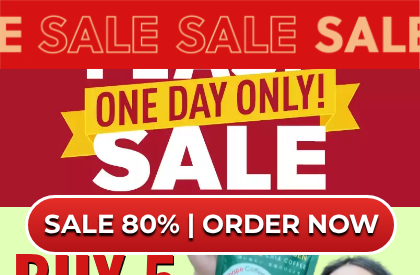 click on "SALE 80% | ORDER NOW" at bounding box center [211, 196] 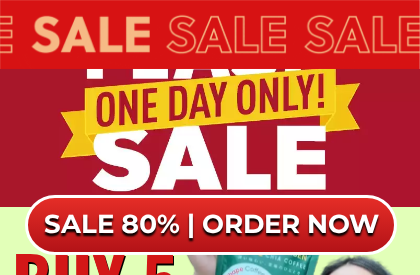 click on "SALE 80% | ORDER NOW" at bounding box center [211, 225] 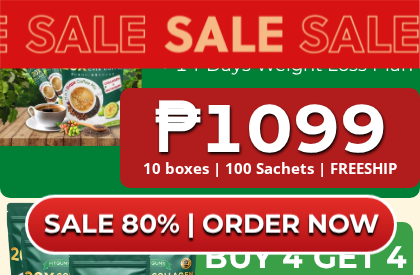 scroll, scrollTop: 12387, scrollLeft: 0, axis: vertical 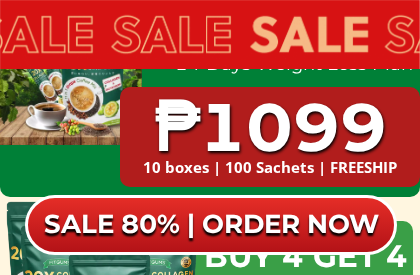 click on "₱1099" at bounding box center [270, 127] 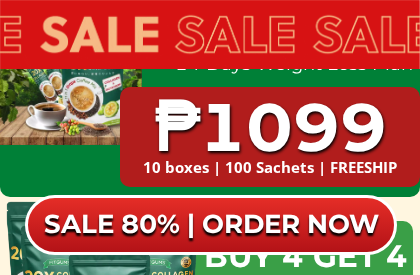 click on "₱1099" at bounding box center (270, 127) 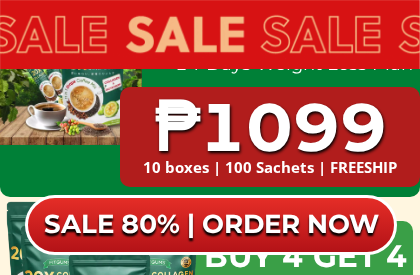 click on "₱1099" at bounding box center [270, 127] 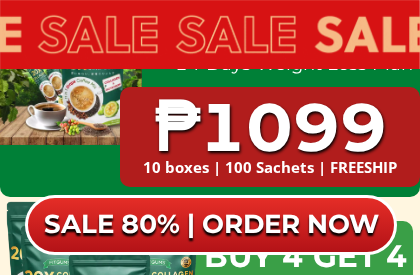 click on "₱1099" at bounding box center (270, 127) 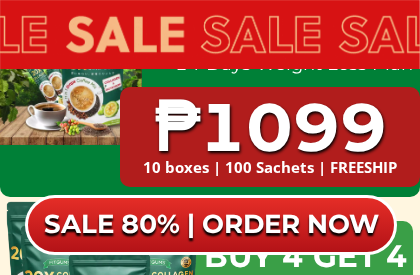 click on "SALE 80% | ORDER NOW" at bounding box center [211, 225] 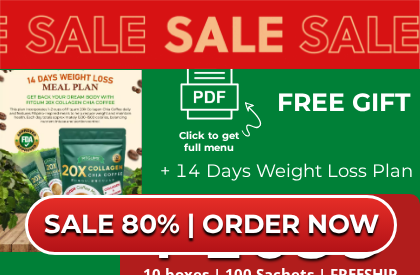 click on "20X collagen chia coffee Recommended by [PERSON] Slim Body Bright Skin The most favorite coffee product in Japan SALE 80% OFF - ORDER NOW!! FREE GIFTS 14 day weight loss Meal plan 1099₱ Results of some customers after 1 month of use Changes of [PERSON] after 1 month of using Fitgums Coffee [PERSON] has successfully lost weight Body Slimming 1 month of use Our customers' process of using Fitgums Chia Coffee Losing 8 -15KG Burn body fat Confident Cut extra calories Nice skin and good health The amount of arm and leg fat has decreased 100% Robusta Coffee Combination of Robusta Coffee
& 10 other High Quality
Ingredients GOLD Ingredients Chia Seeds Chia Seeds 3 IN 1 3 IN 1 Promotes Heart Health Boosts Energy
Endurance Supports Healthy Weight Loss  Appearance Rejuvenation Reduces  Wrinkles Improves skin elasticity and hydration. Brighten skin, support defeat acnes. EFFECTIVE TESTED Day 0 The skin is dull andthe wrinkles are obvious Day 14 Day 30 Natural
5 4" at bounding box center (210, -4729) 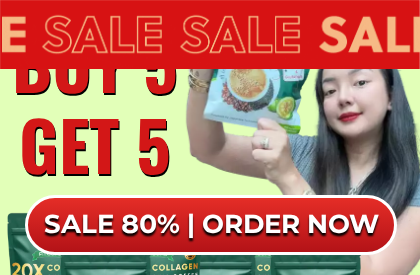 click at bounding box center (211, 197) 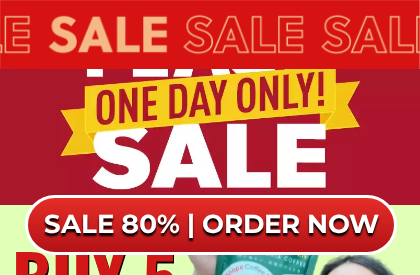 scroll, scrollTop: 11714, scrollLeft: 0, axis: vertical 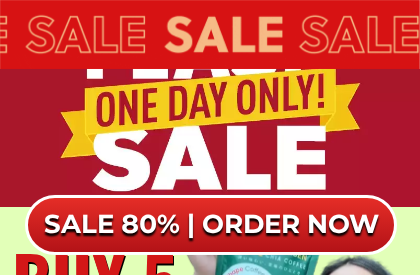 click on "SALE 80% | ORDER NOW" at bounding box center [211, 197] 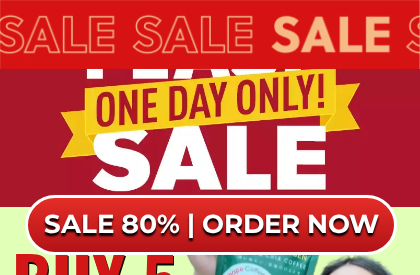 click at bounding box center (211, 225) 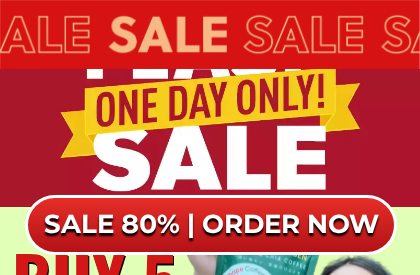 click on "SALE 80% | ORDER NOW" at bounding box center (211, 225) 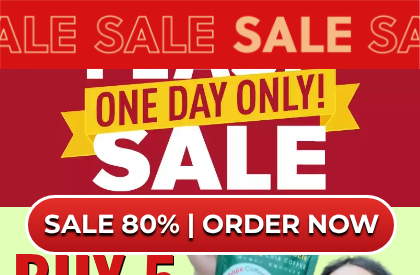 click on "SALE 80% | ORDER NOW" at bounding box center [211, 225] 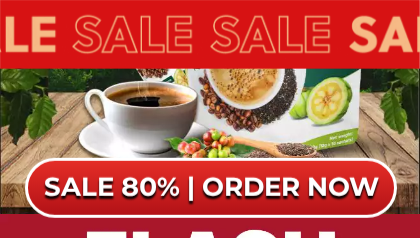 scroll, scrollTop: 11501, scrollLeft: 0, axis: vertical 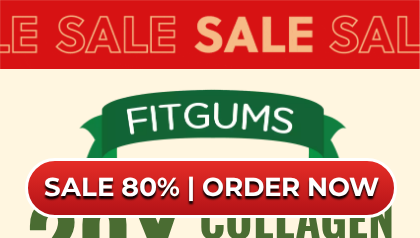 click at bounding box center (211, 188) 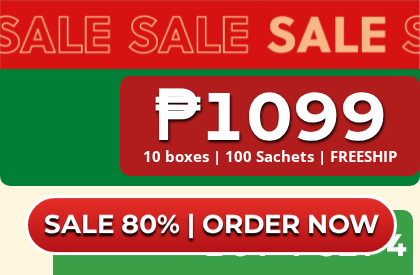 scroll, scrollTop: 12398, scrollLeft: 0, axis: vertical 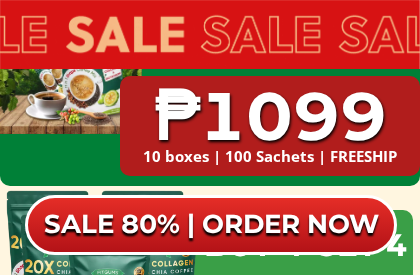click on "₱1099" at bounding box center (270, 116) 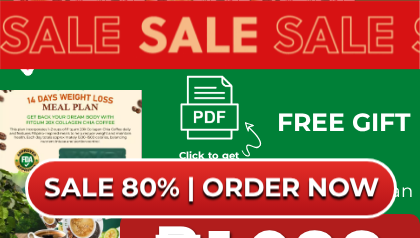 scroll, scrollTop: 12259, scrollLeft: 0, axis: vertical 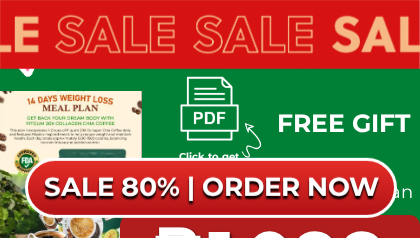 click on "SALE 80% | ORDER NOW" at bounding box center (211, 188) 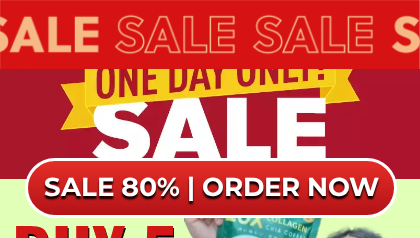 scroll, scrollTop: 11714, scrollLeft: 0, axis: vertical 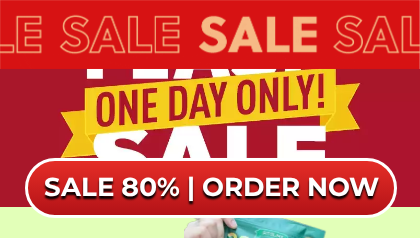 click on "SALE 80% | ORDER NOW" at bounding box center (211, 188) 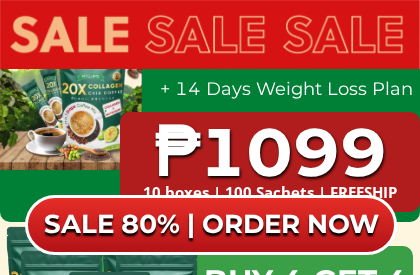 click on "₱1099" at bounding box center (270, 152) 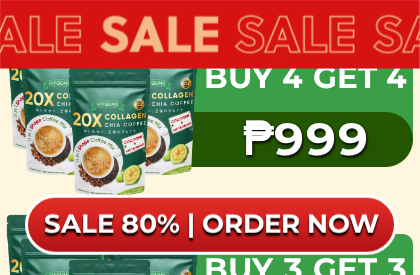 scroll, scrollTop: 12566, scrollLeft: 0, axis: vertical 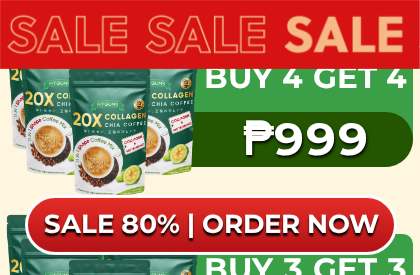 click on "₱999" at bounding box center [306, 139] 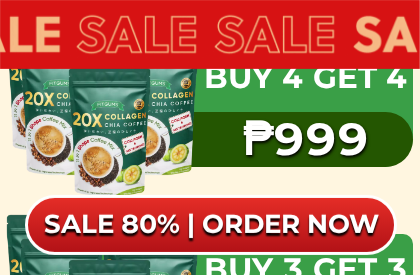 scroll, scrollTop: 12566, scrollLeft: 0, axis: vertical 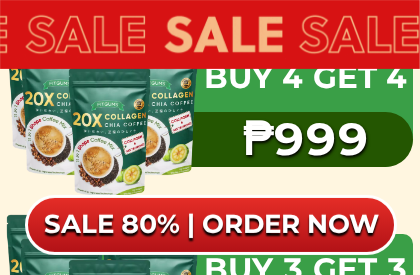 click on "₱999" at bounding box center (306, 139) 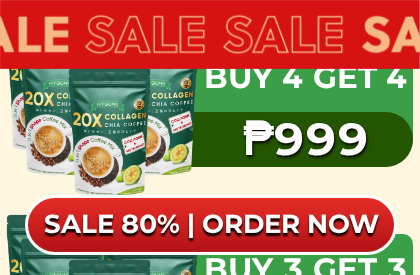click at bounding box center [109, 132] 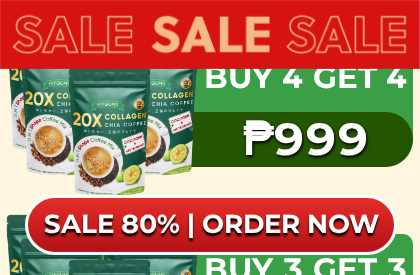 click at bounding box center [233, 104] 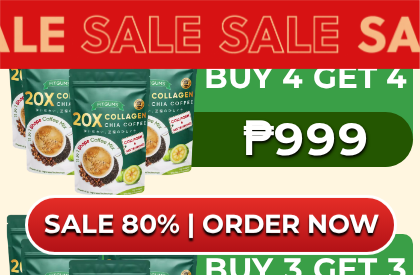 click at bounding box center (233, 104) 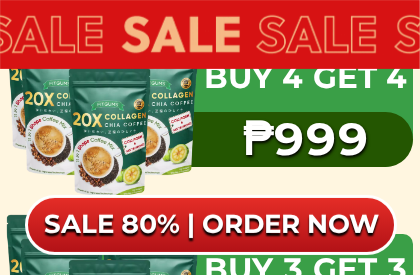 click on "₱999" at bounding box center (306, 139) 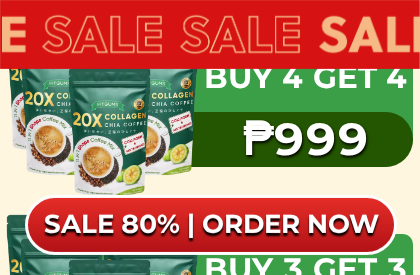 click on "₱999" at bounding box center (306, 139) 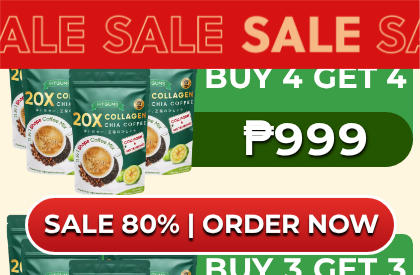 click on "₱999" at bounding box center [306, 139] 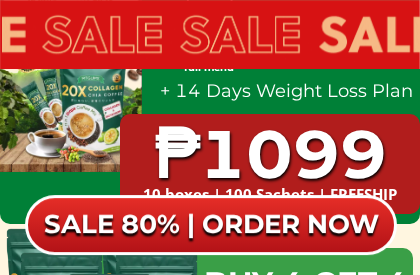 scroll, scrollTop: 12363, scrollLeft: 0, axis: vertical 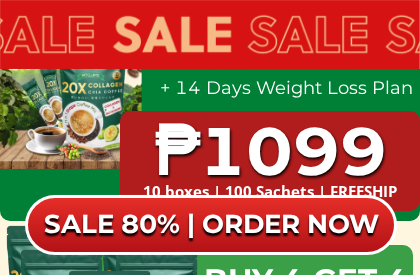 click on "₱1099" at bounding box center [270, 151] 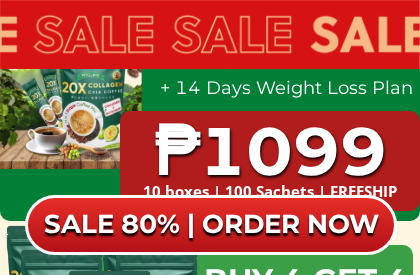 click on "₱1099" at bounding box center [270, 151] 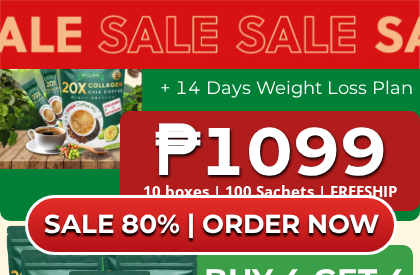click on "₱1099" at bounding box center [270, 151] 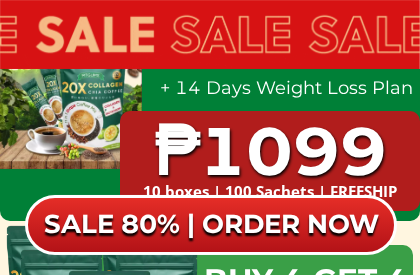 click on "₱1099" at bounding box center [270, 151] 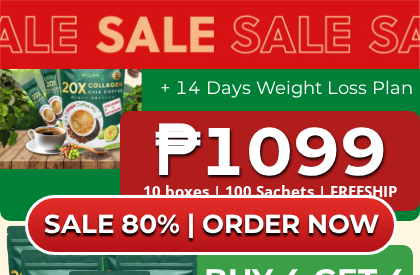 click on "₱1099" at bounding box center [270, 151] 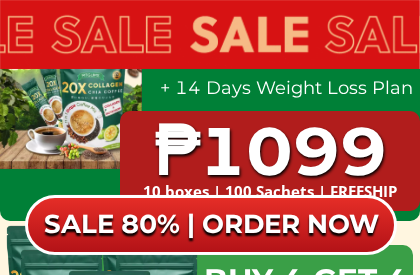 click on "₱1099" at bounding box center (270, 151) 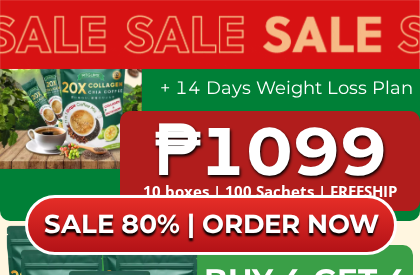 click on "₱1099" at bounding box center (270, 151) 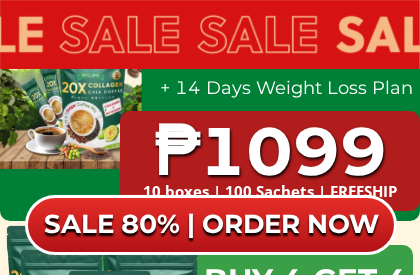click on "₱1099" at bounding box center (270, 151) 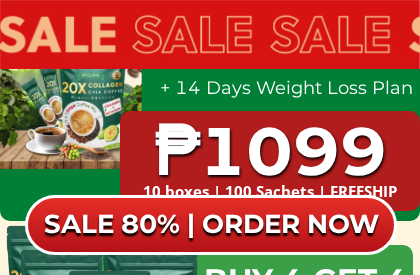 click on "₱1099" at bounding box center [270, 151] 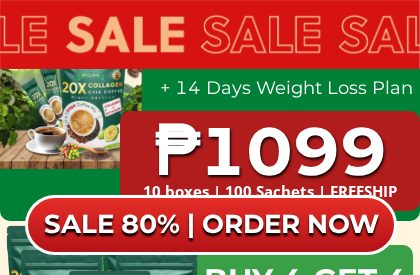 click on "₱1099" at bounding box center [270, 151] 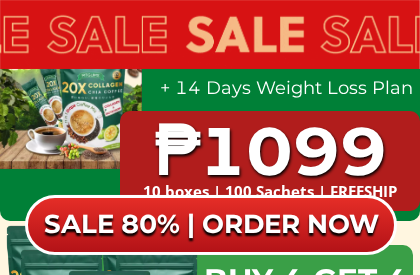 click at bounding box center (210, 35) 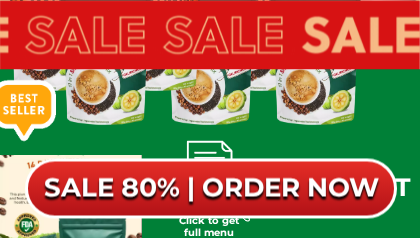 scroll, scrollTop: 12193, scrollLeft: 0, axis: vertical 